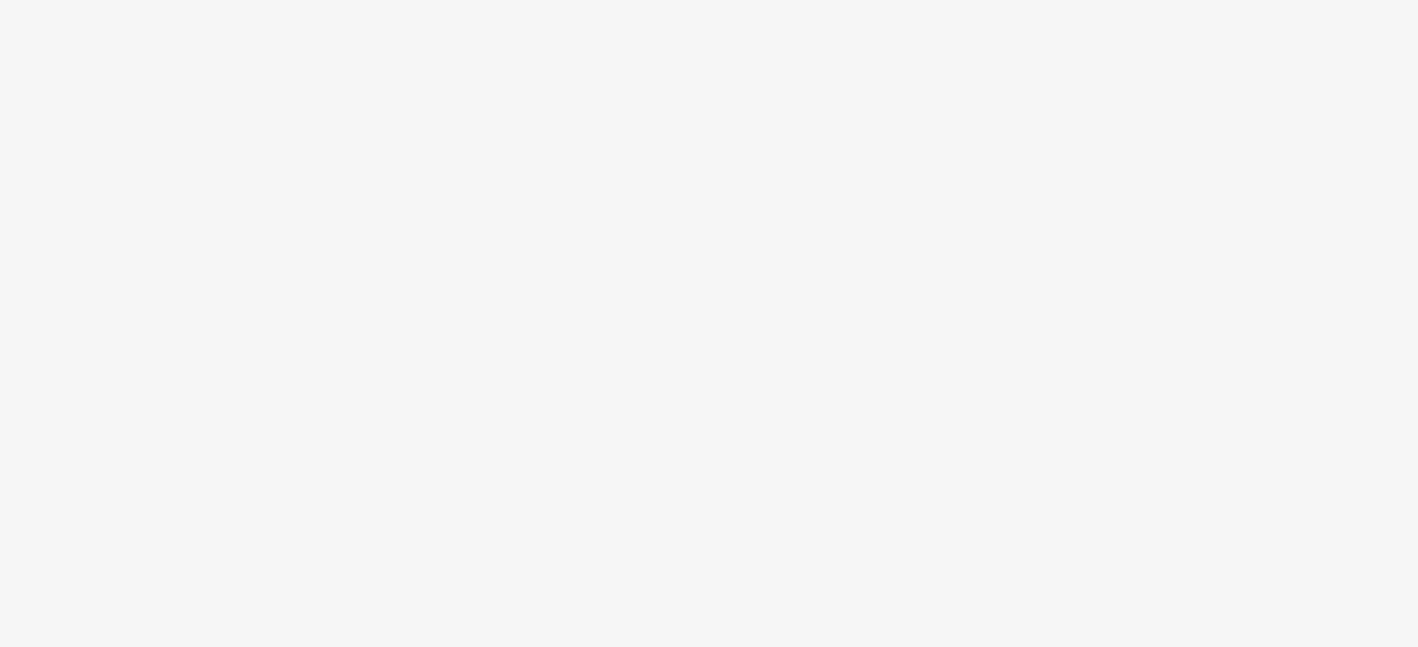 scroll, scrollTop: 0, scrollLeft: 0, axis: both 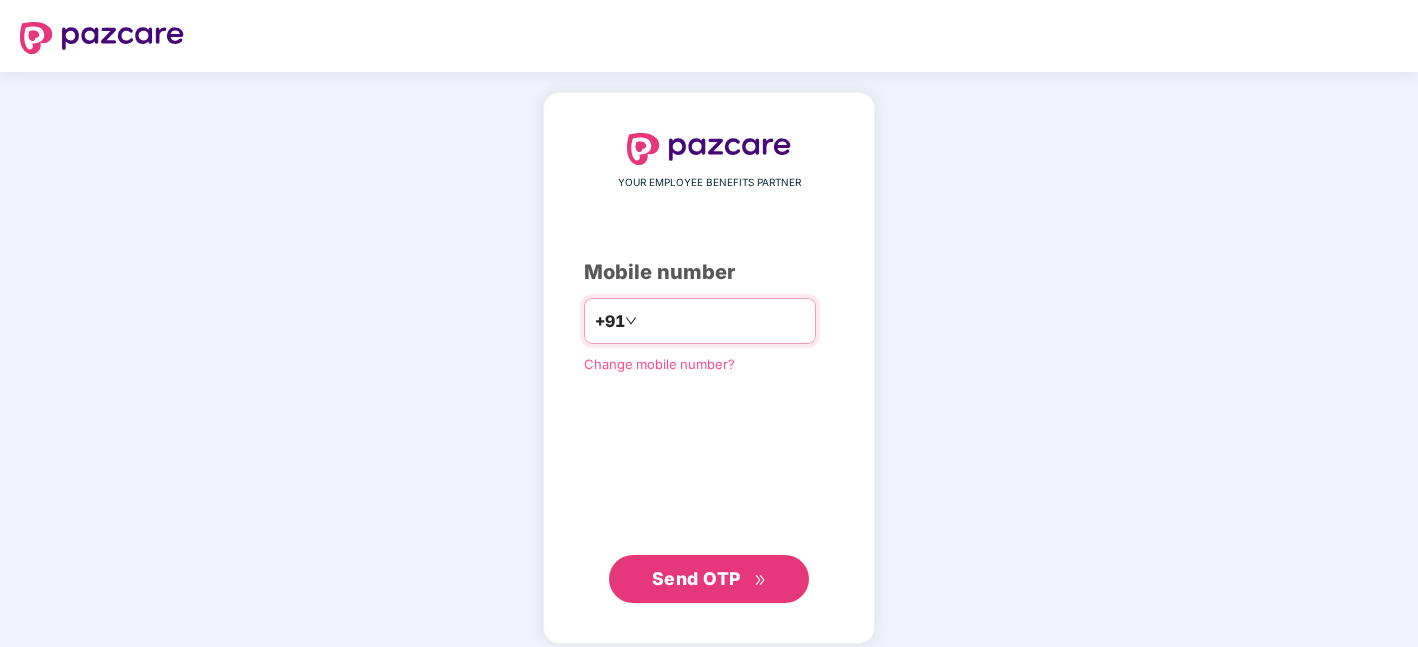 click at bounding box center [723, 321] 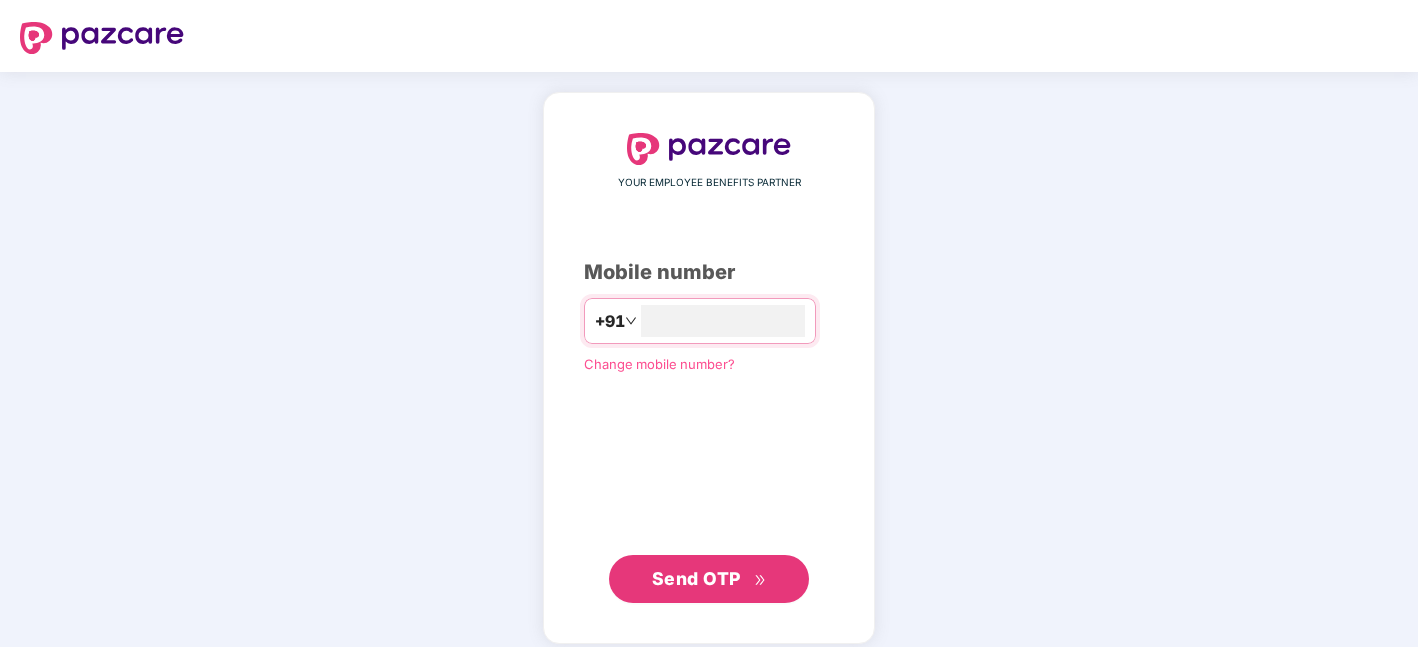 type on "**********" 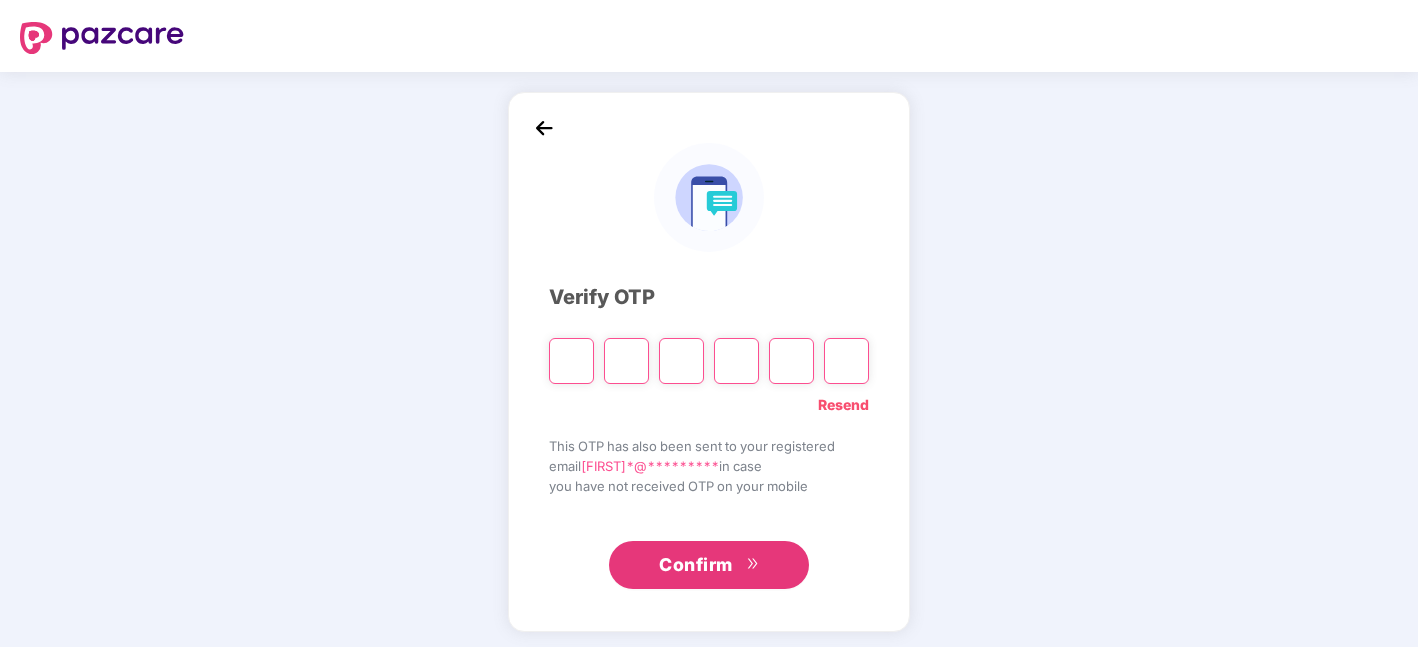 type on "*" 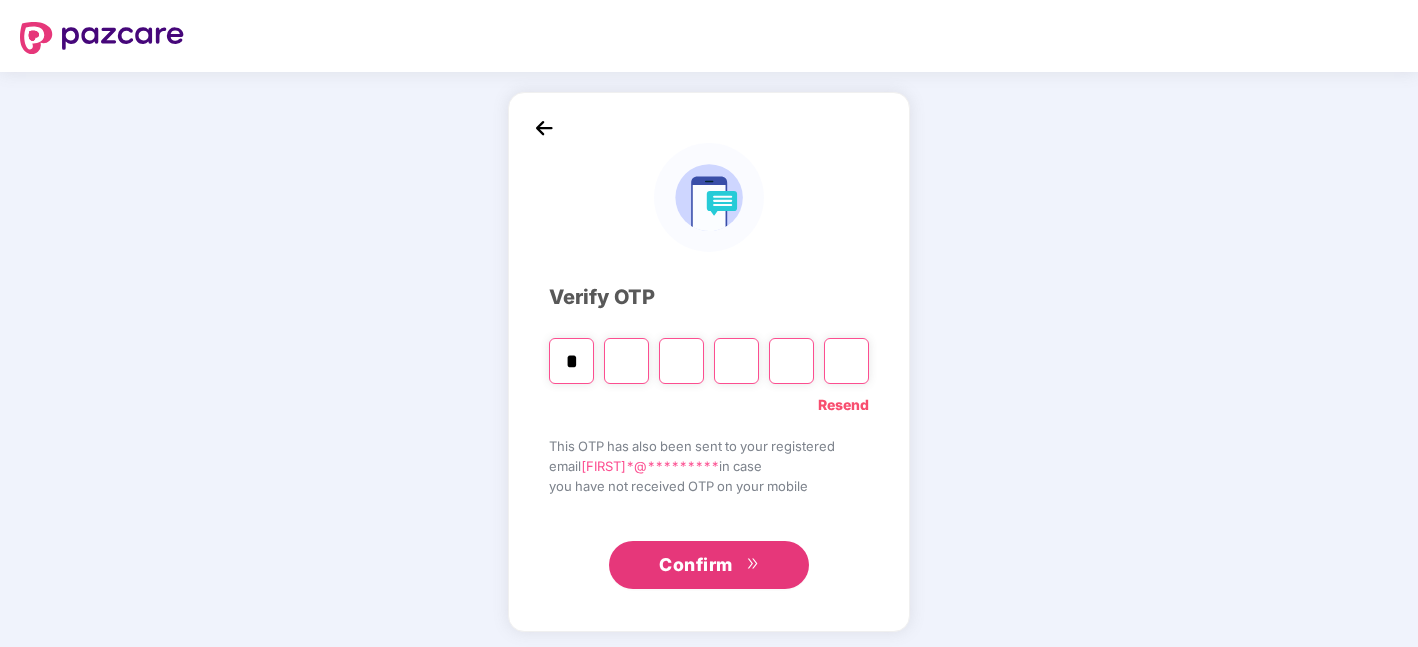 type on "*" 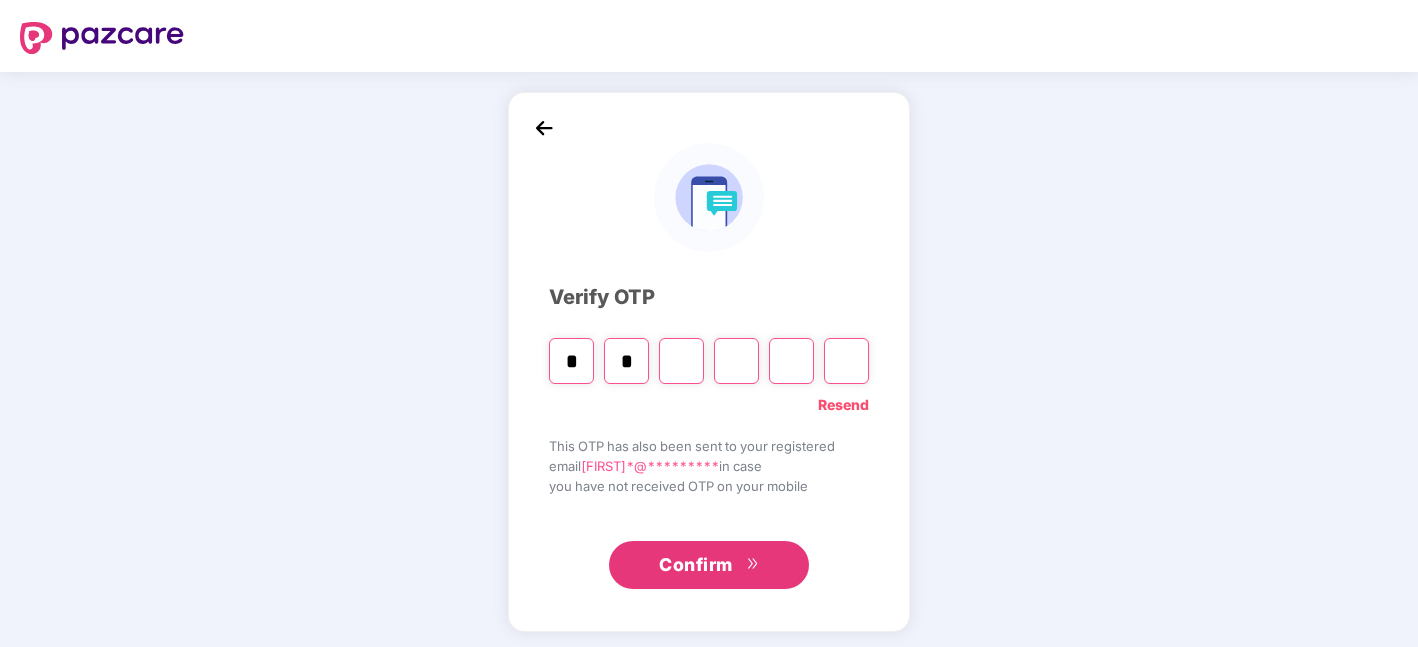 type on "*" 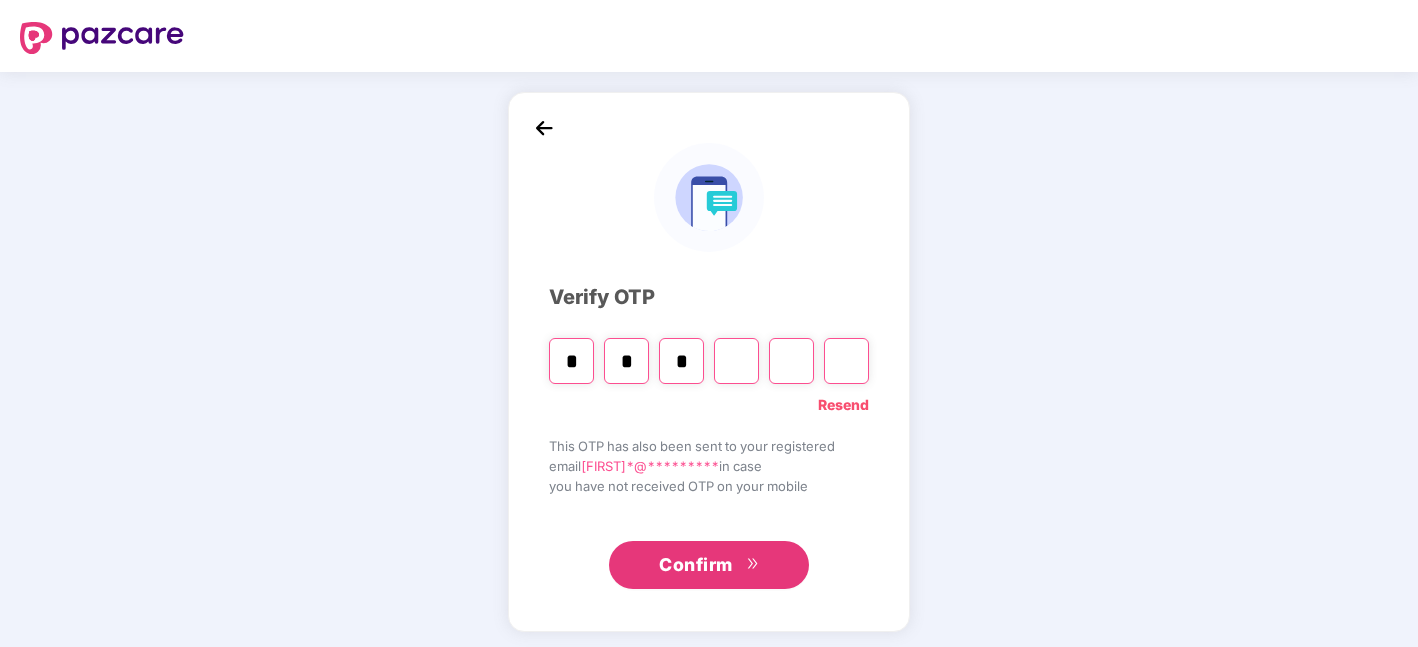 type on "*" 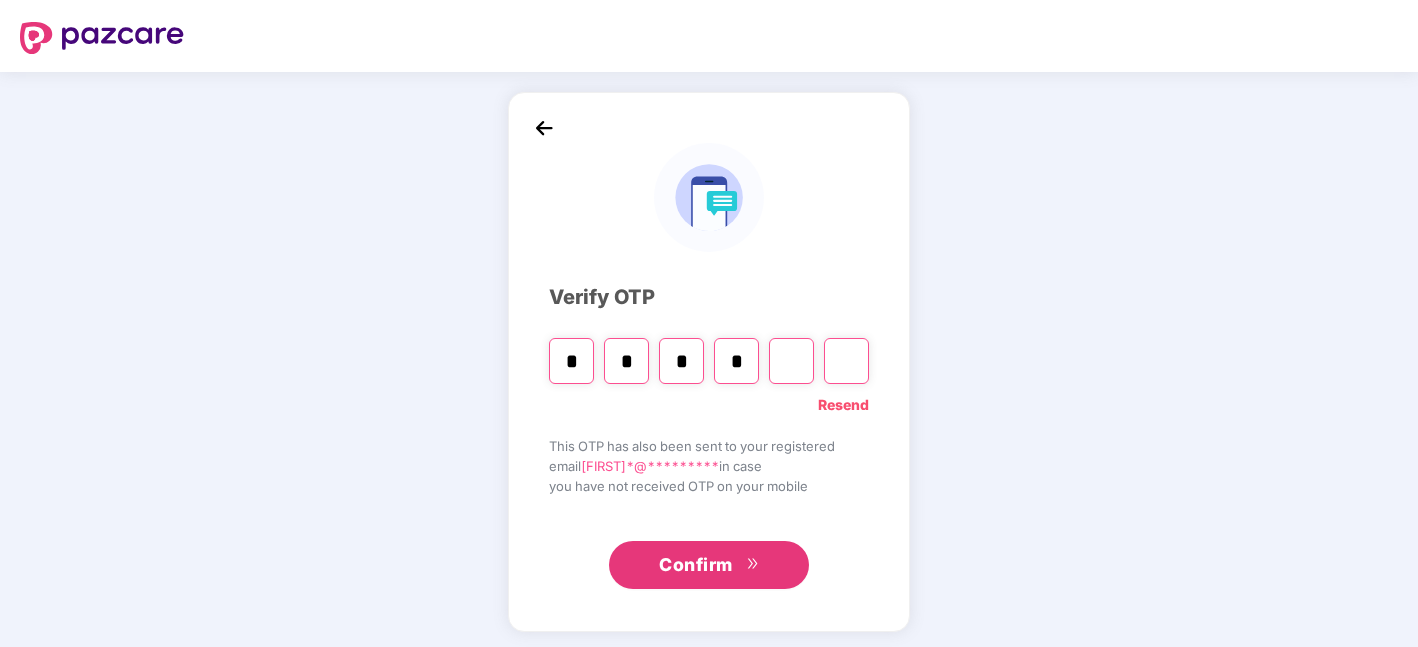 type on "*" 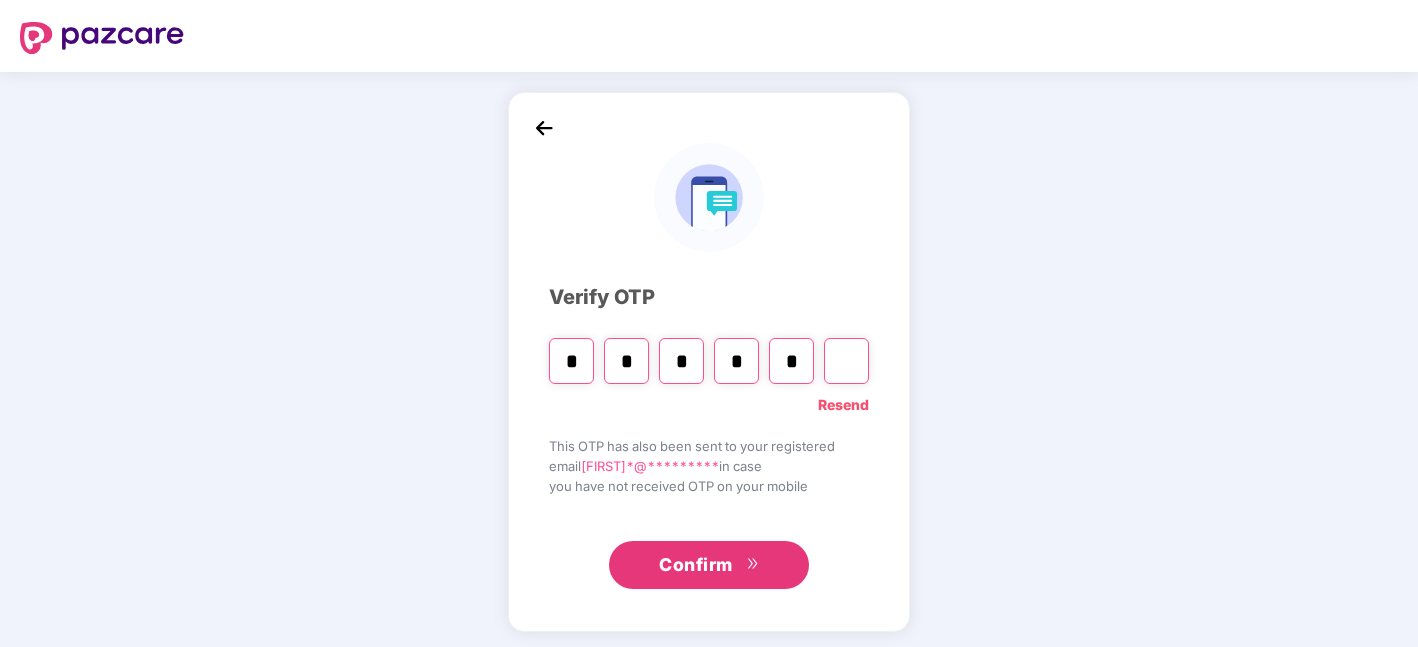 type on "*" 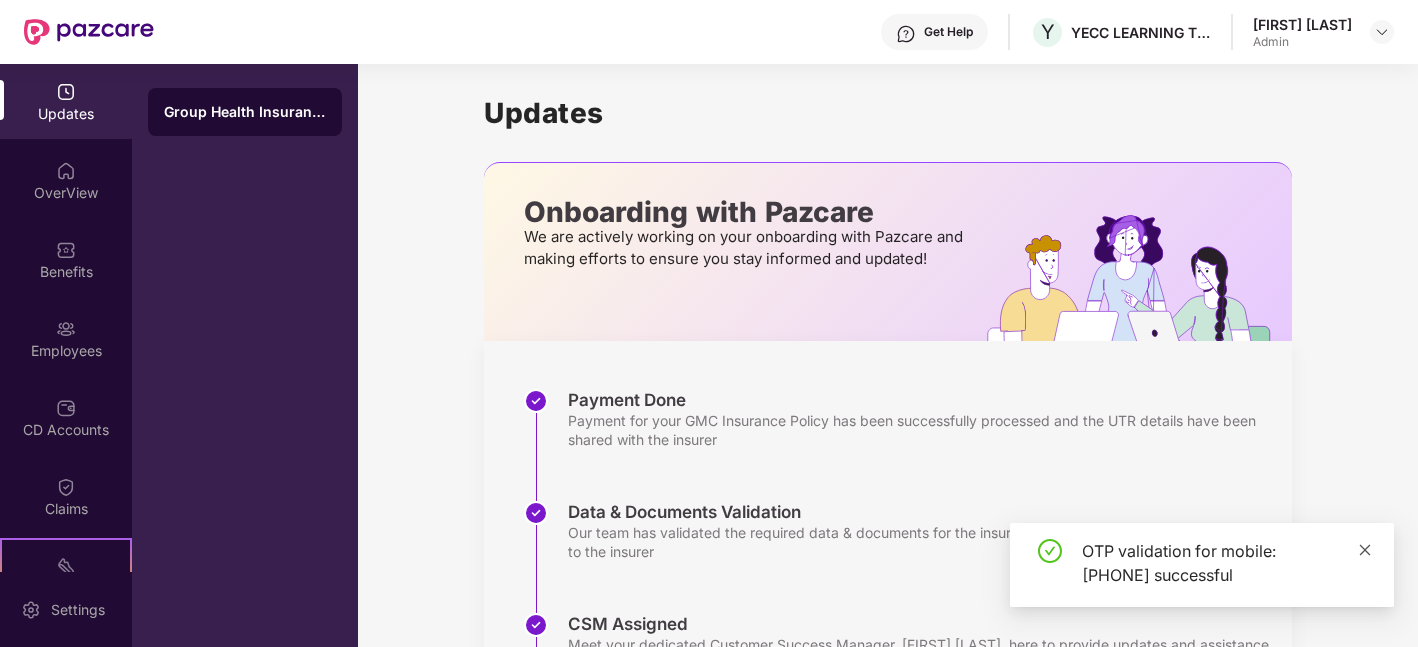 click 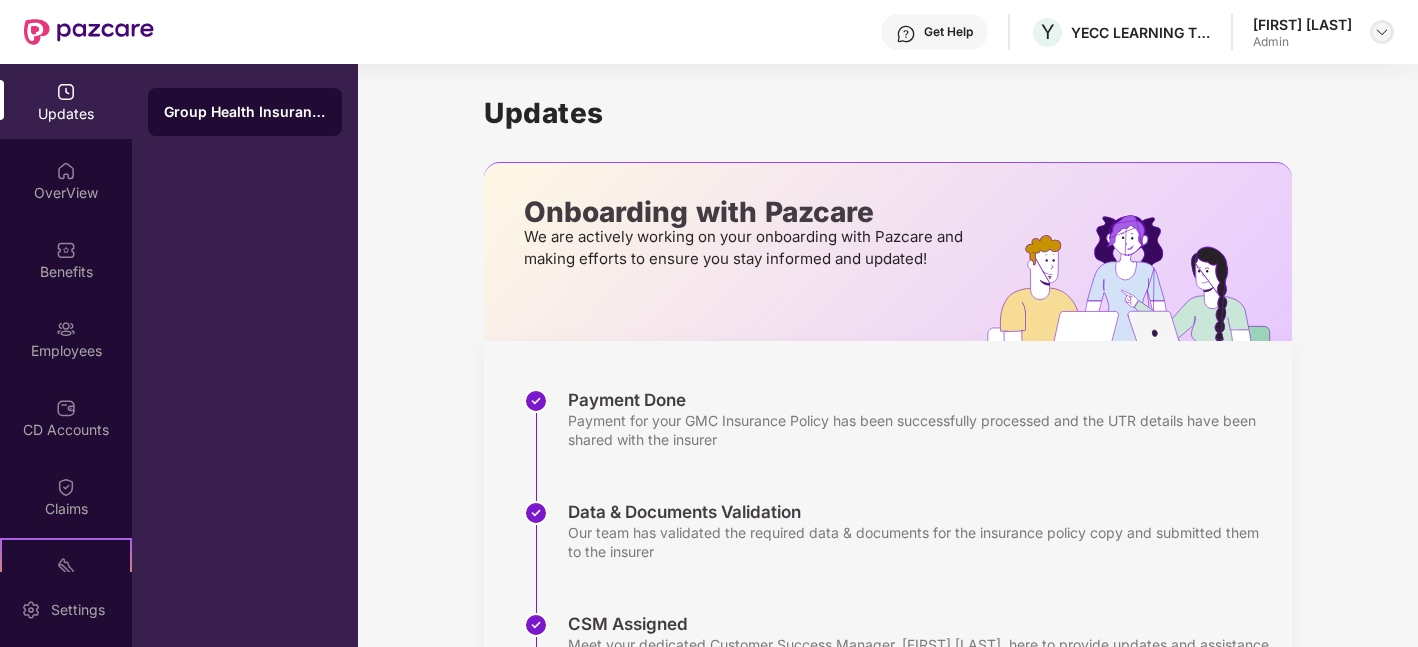 click at bounding box center (1382, 32) 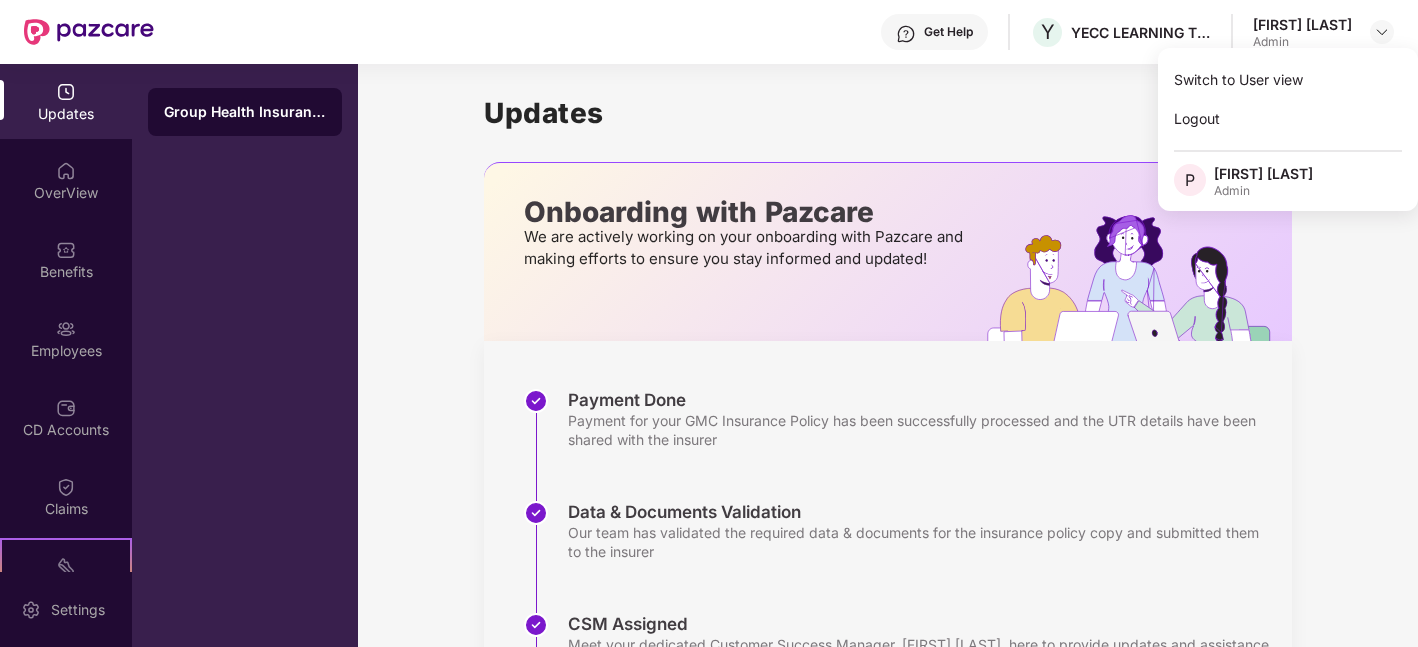 click on "Admin" at bounding box center [1263, 191] 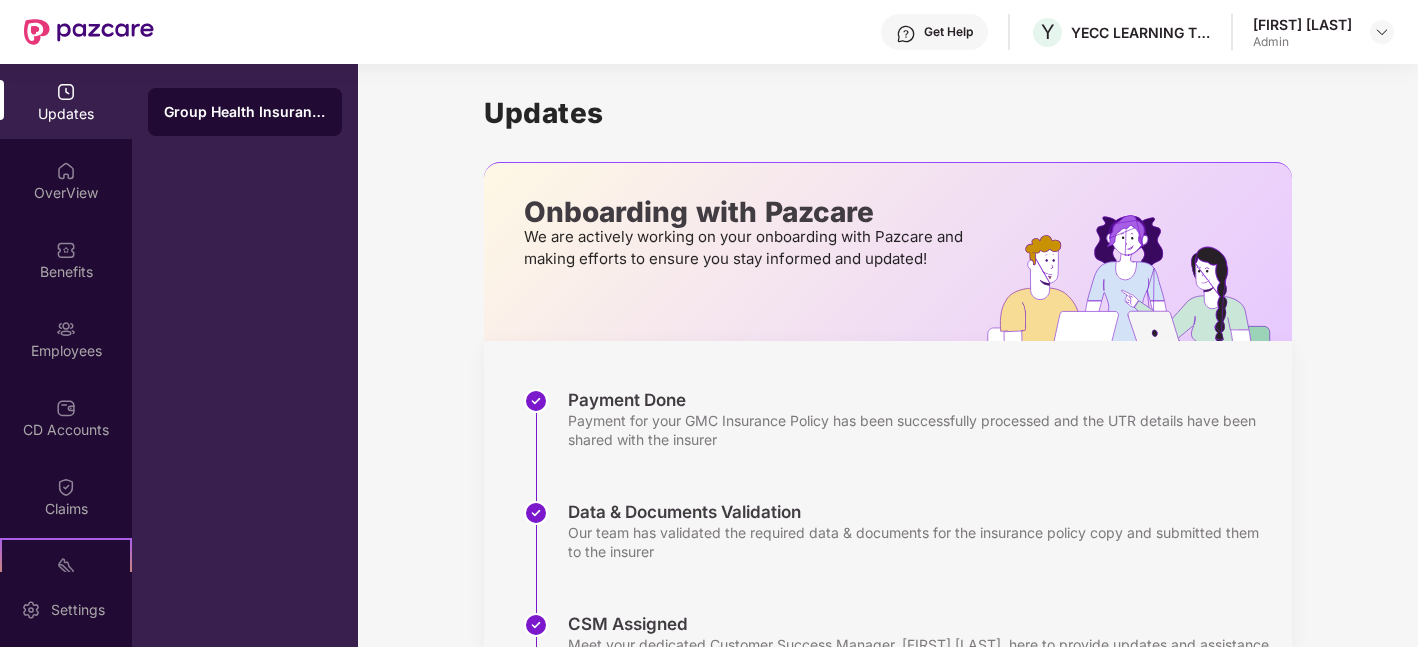 click on "[FIRST] [LAST] [ROLE]" at bounding box center [1323, 32] 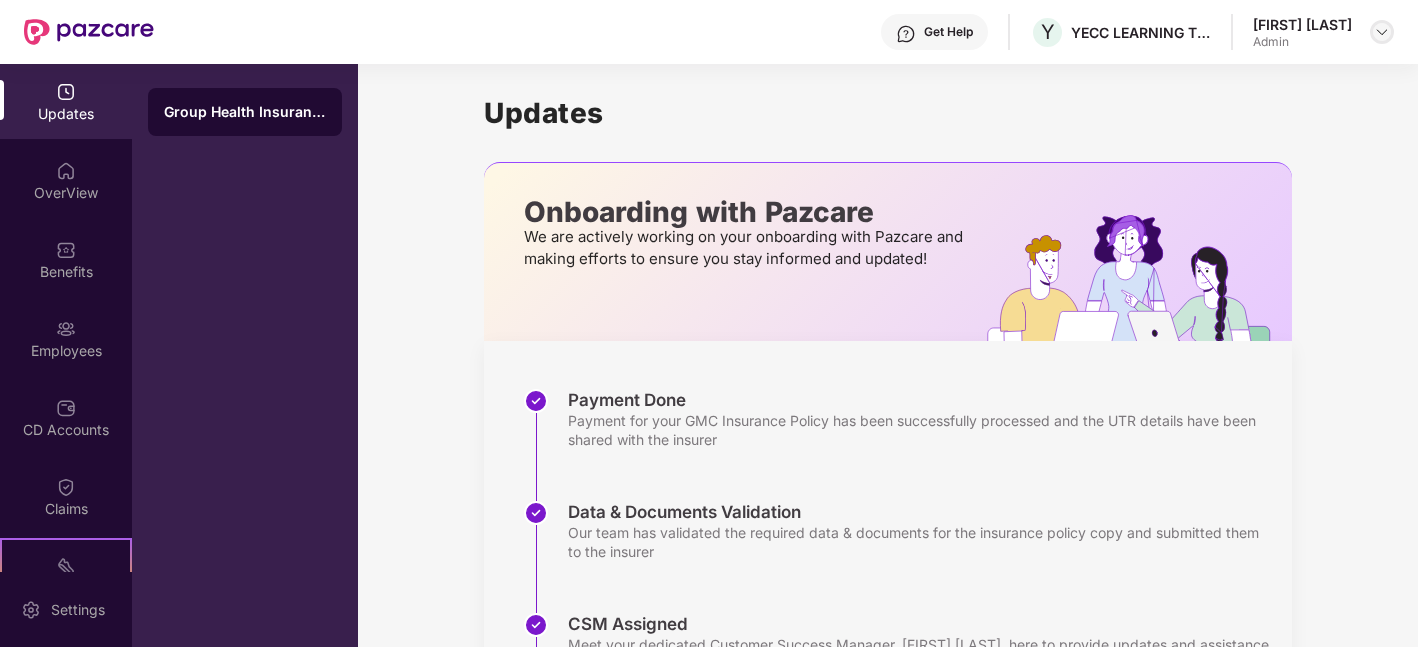 click at bounding box center [1382, 32] 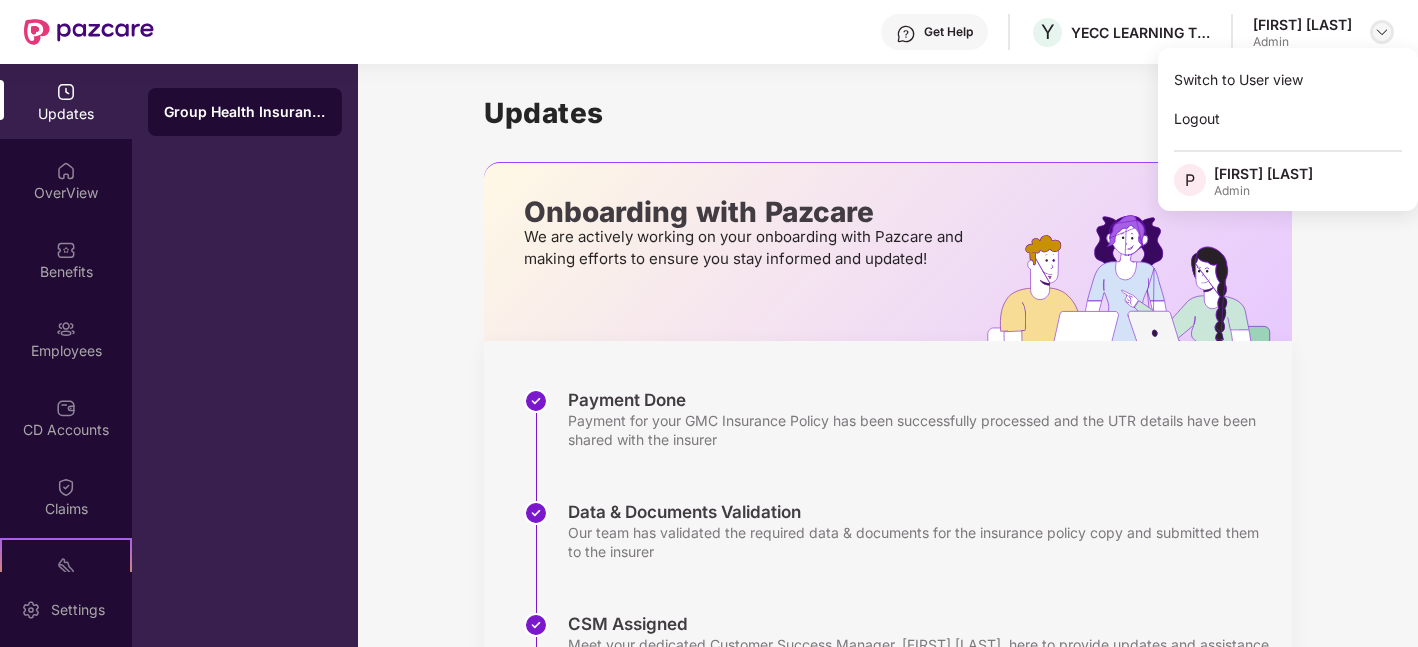 click at bounding box center (1382, 32) 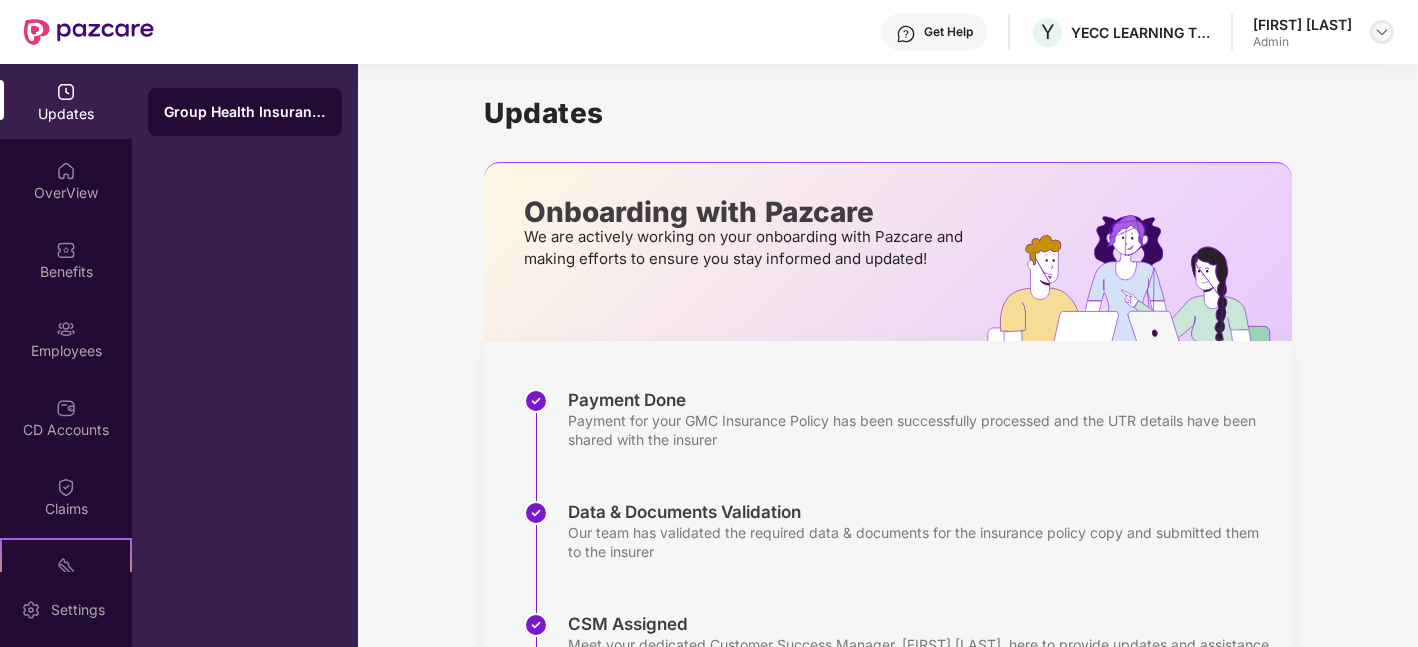 click at bounding box center [1382, 32] 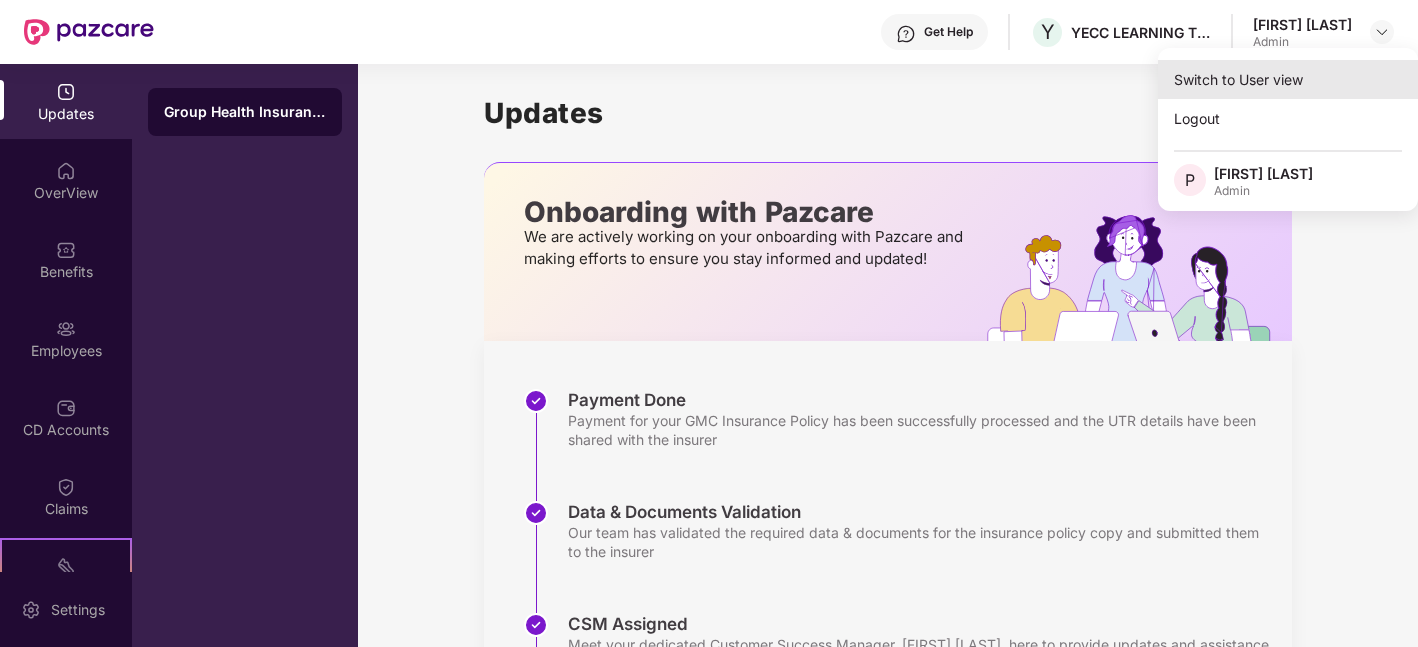 click on "Switch to User view" at bounding box center (1288, 79) 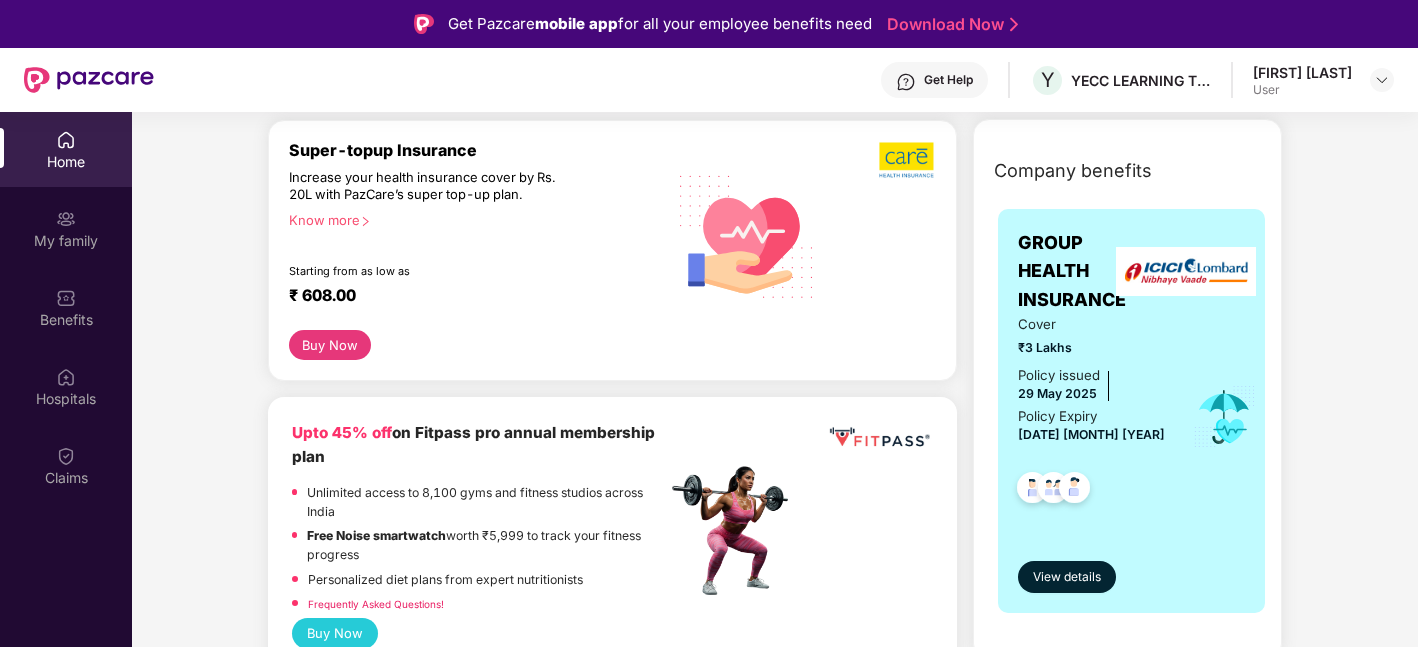 scroll, scrollTop: 244, scrollLeft: 0, axis: vertical 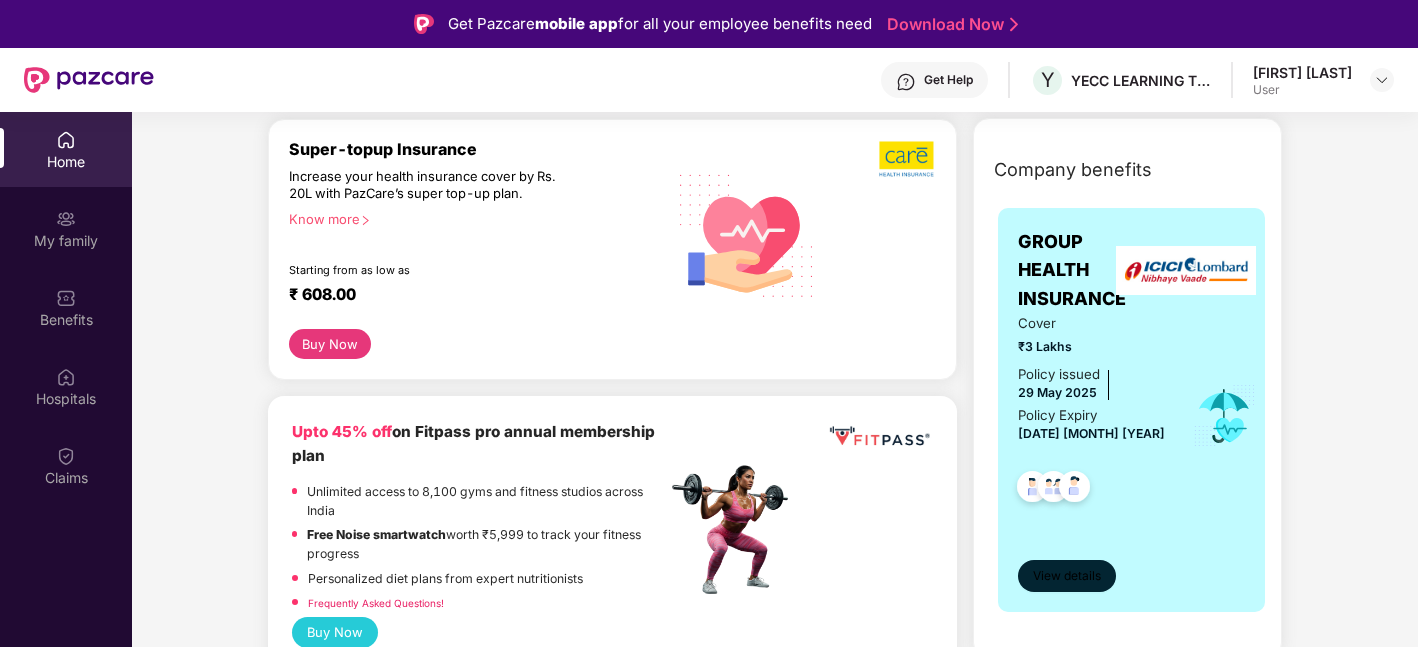 click on "View details" at bounding box center [1067, 576] 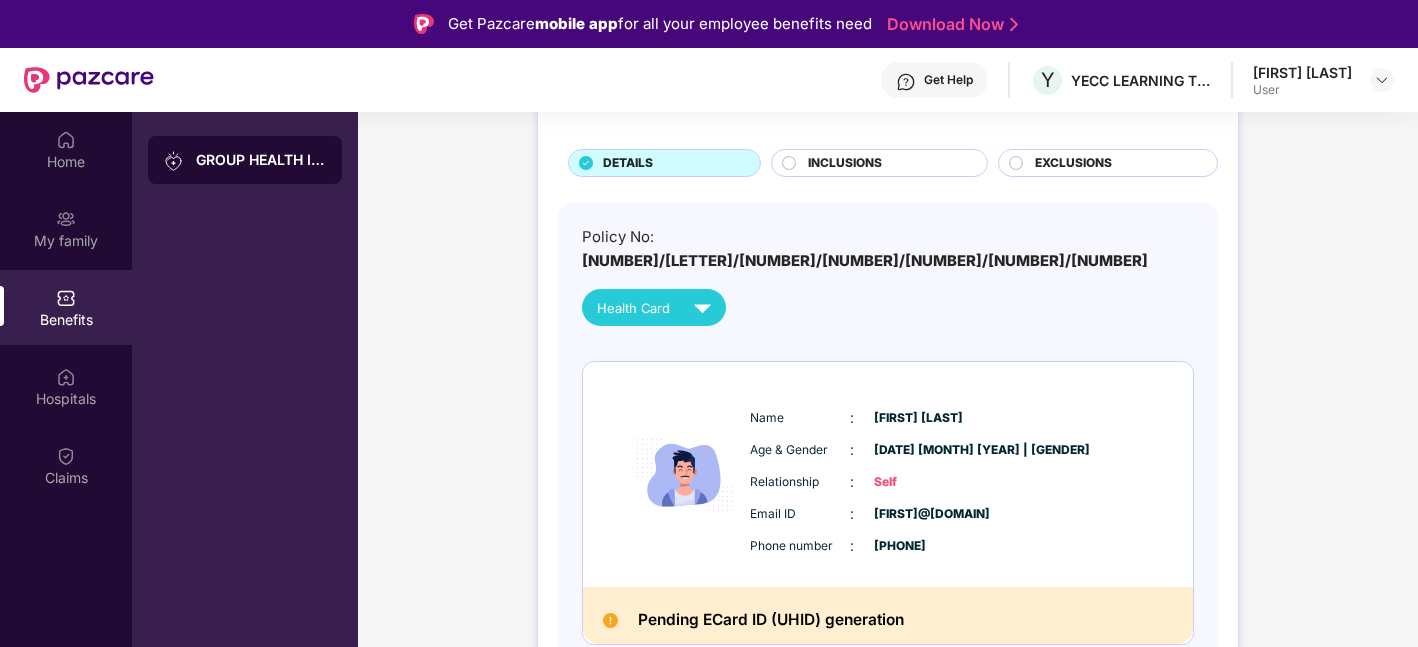 scroll, scrollTop: 110, scrollLeft: 0, axis: vertical 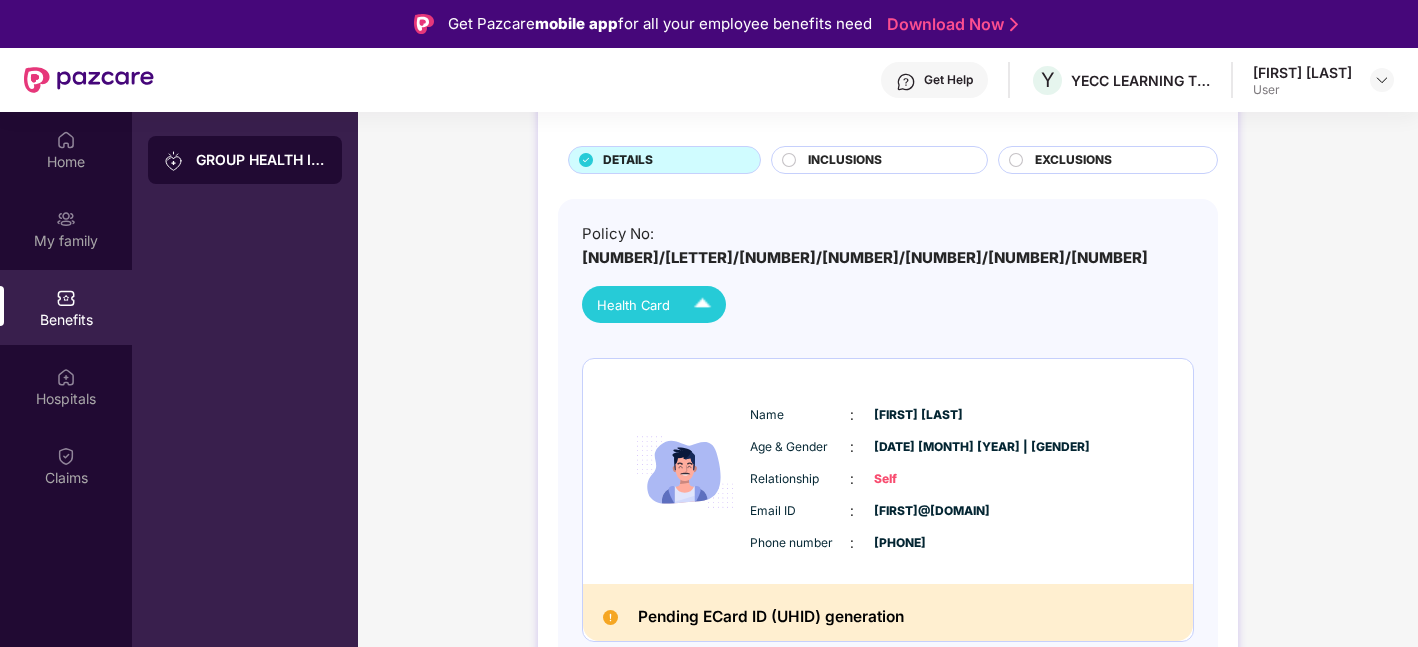 click on "Health Card" at bounding box center [658, 304] 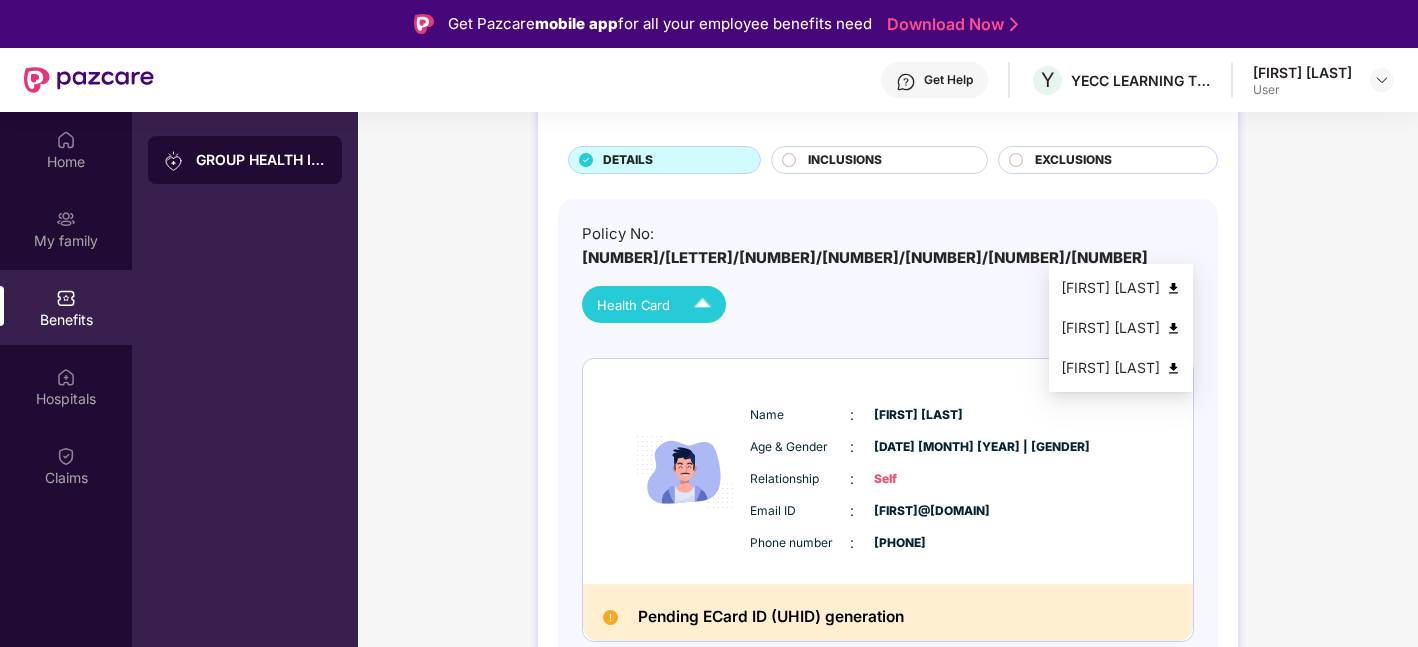 click at bounding box center [1173, 288] 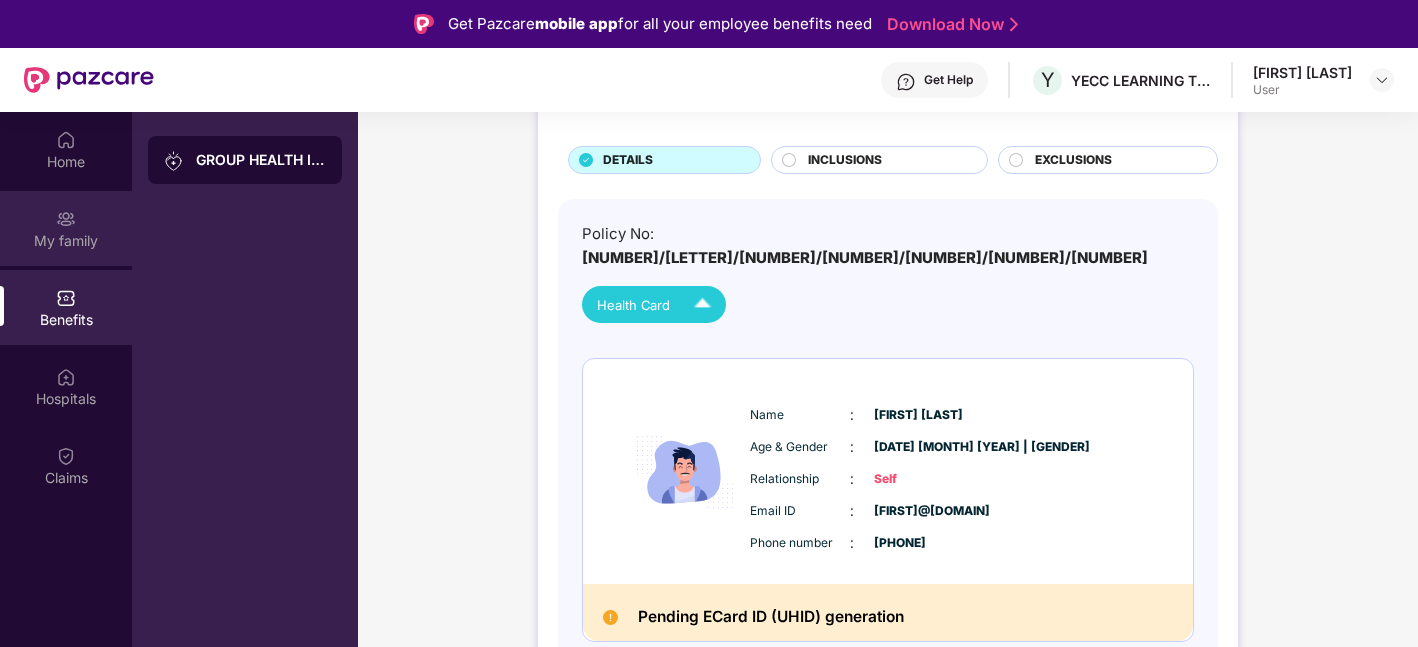 click on "My family" at bounding box center (66, 241) 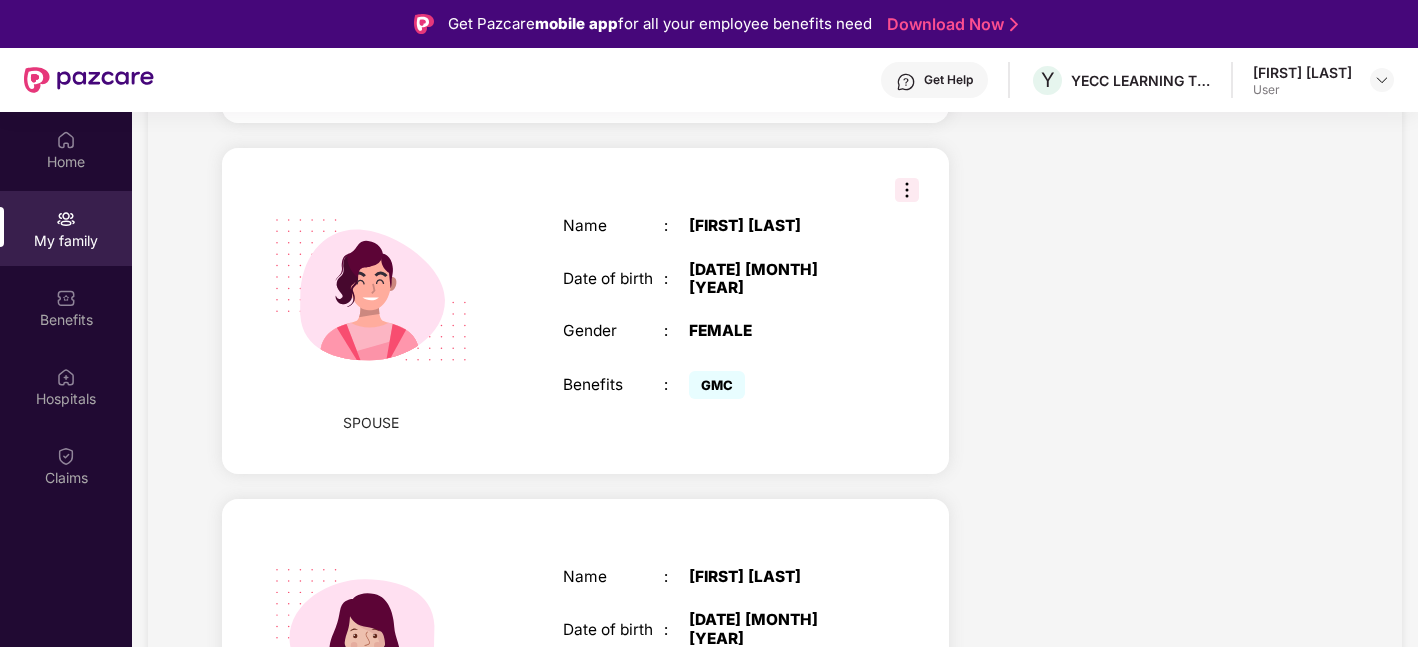scroll, scrollTop: 858, scrollLeft: 0, axis: vertical 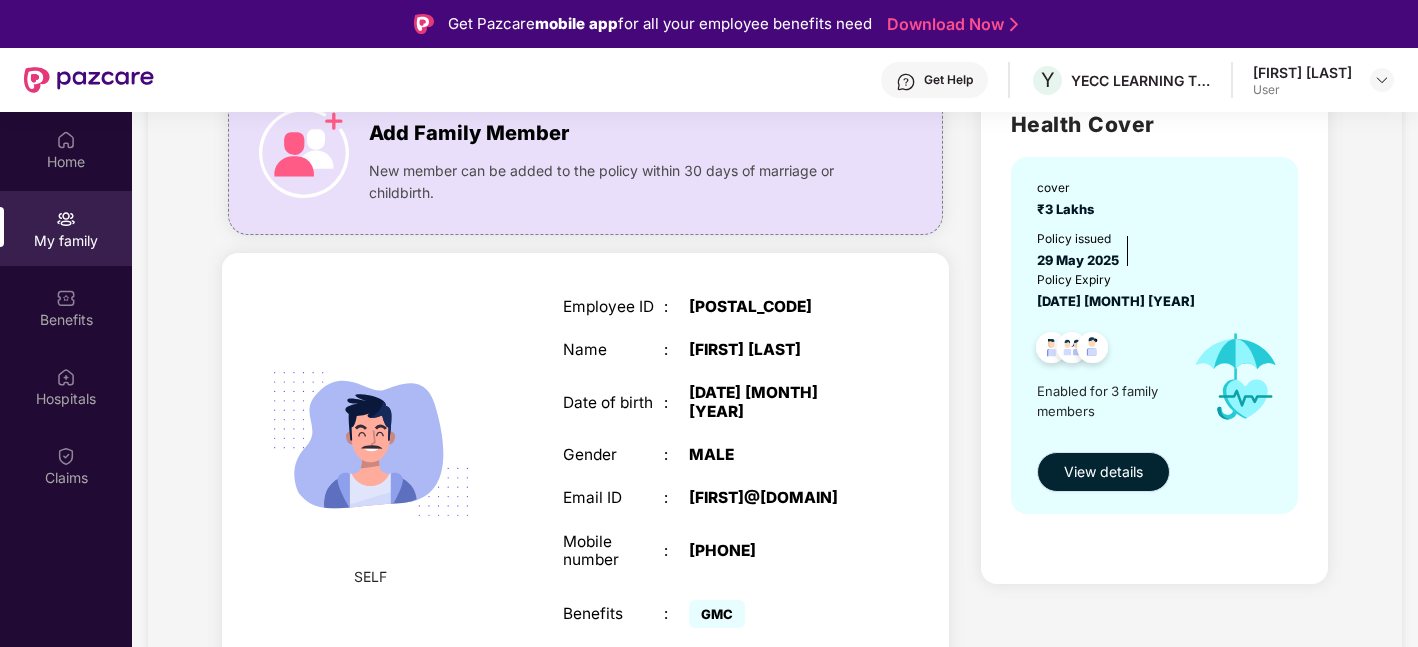 click on "View details" at bounding box center [1103, 472] 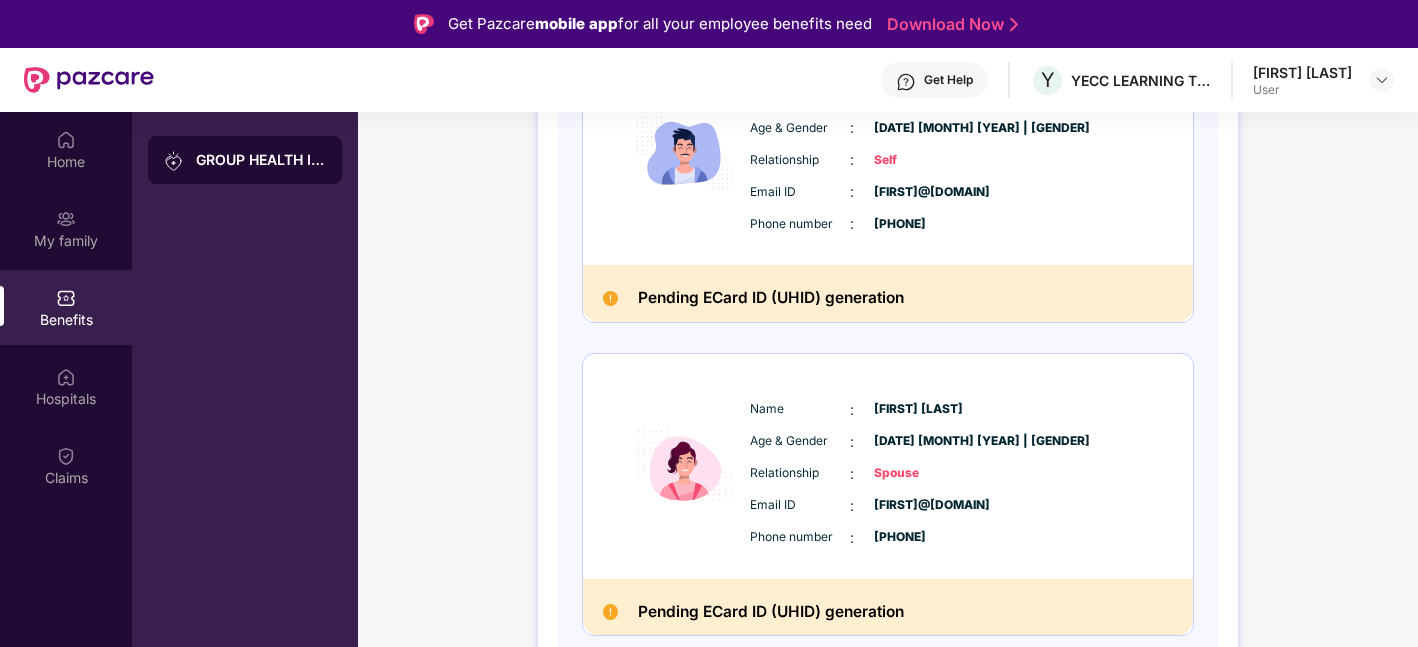 scroll, scrollTop: 484, scrollLeft: 0, axis: vertical 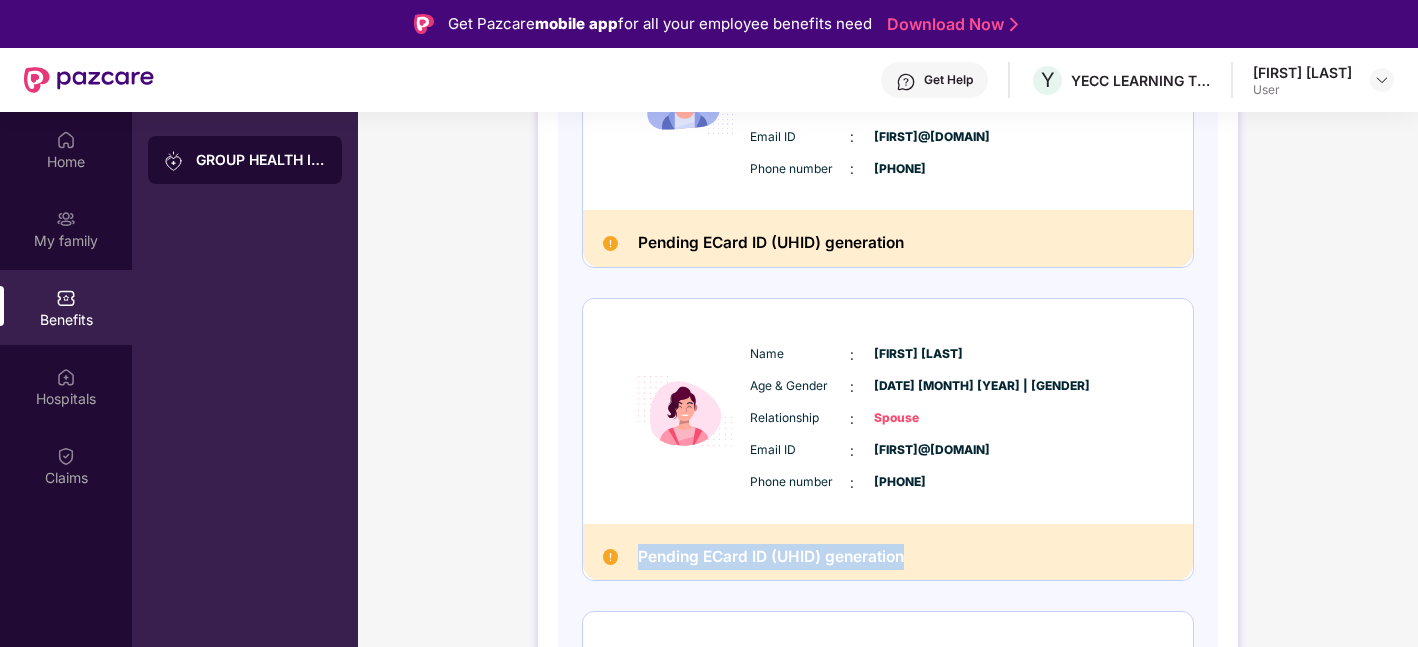 drag, startPoint x: 638, startPoint y: 492, endPoint x: 926, endPoint y: 492, distance: 288 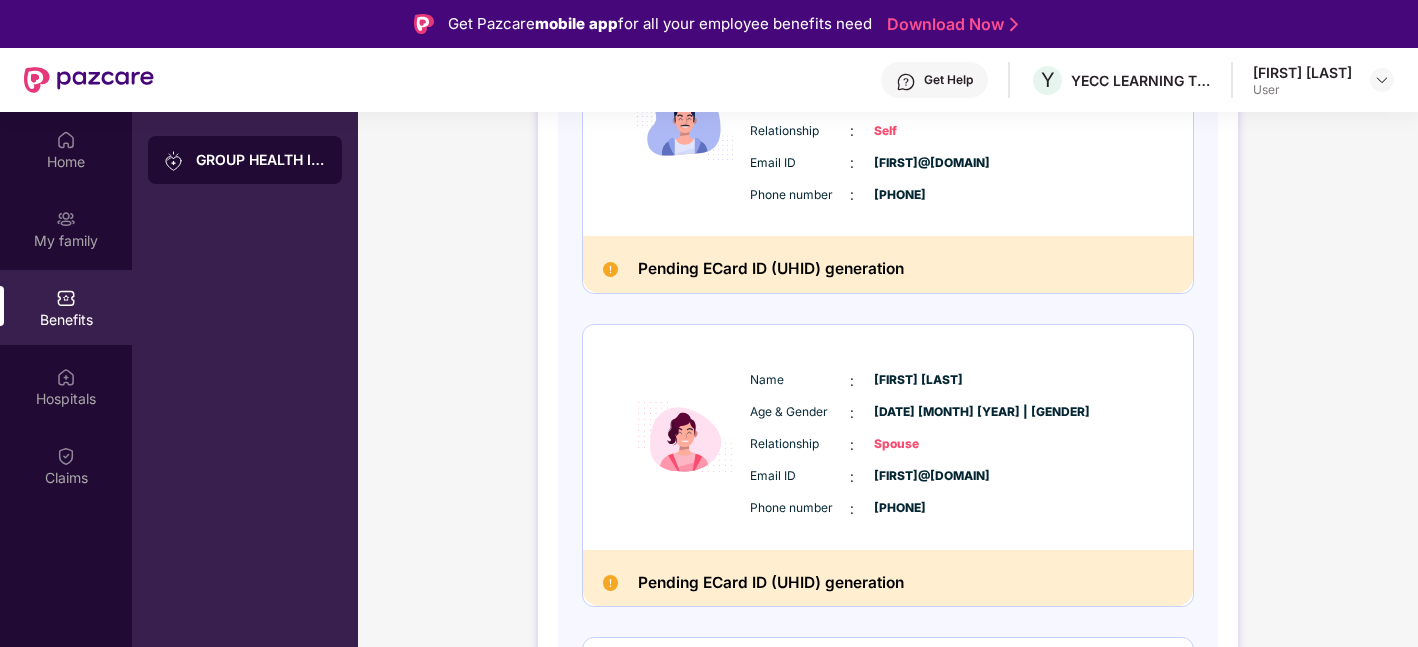 scroll, scrollTop: 455, scrollLeft: 0, axis: vertical 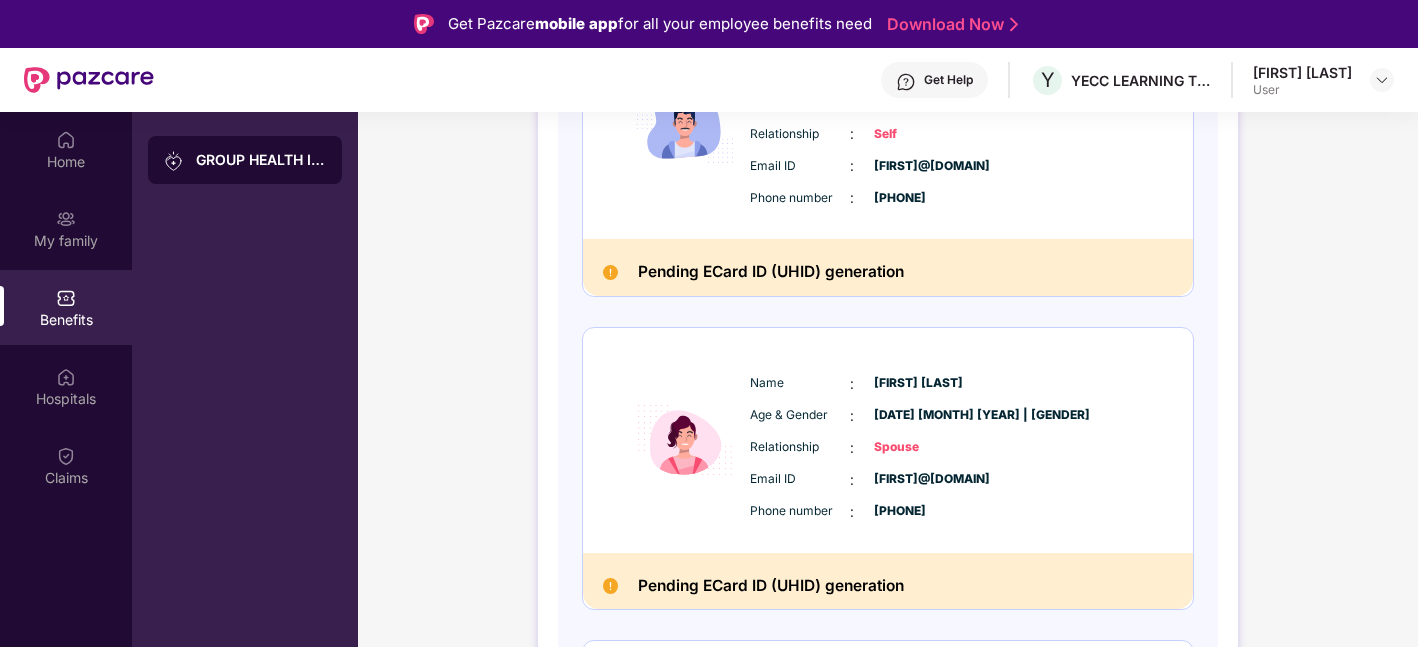 click on "[FIRST] [LAST]" at bounding box center [1302, 72] 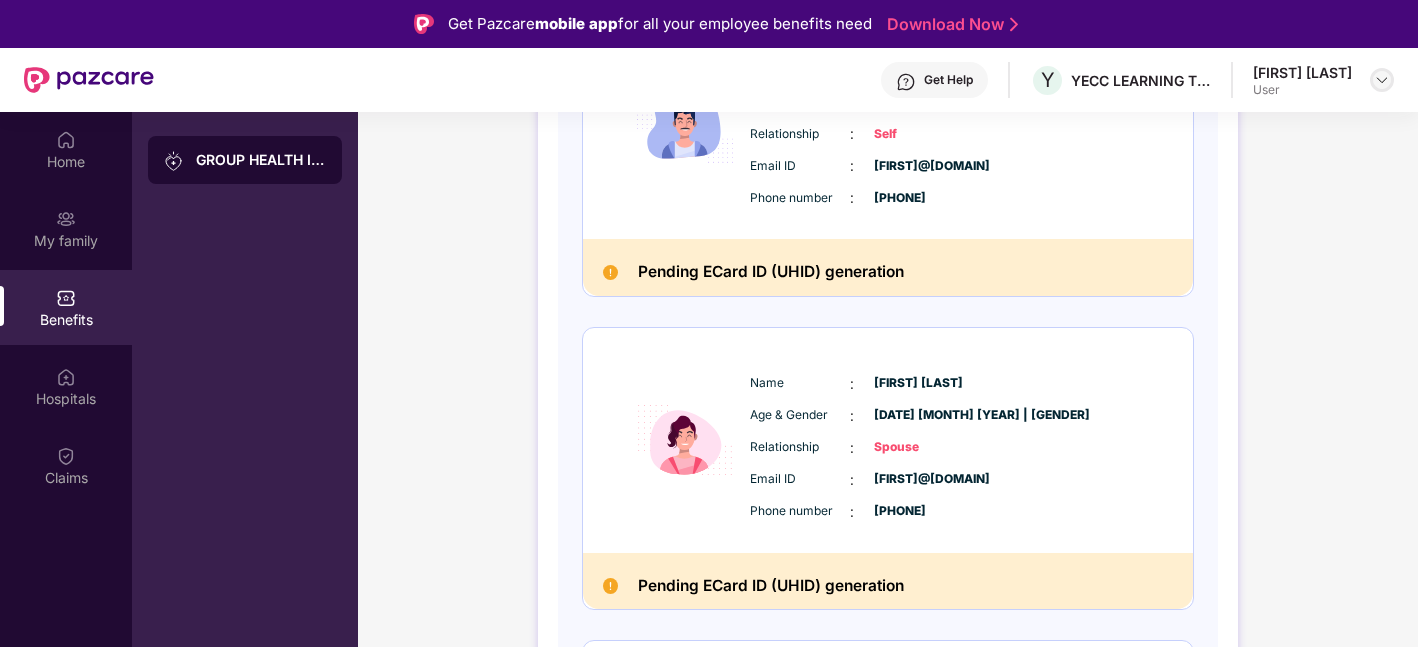 click at bounding box center [1382, 80] 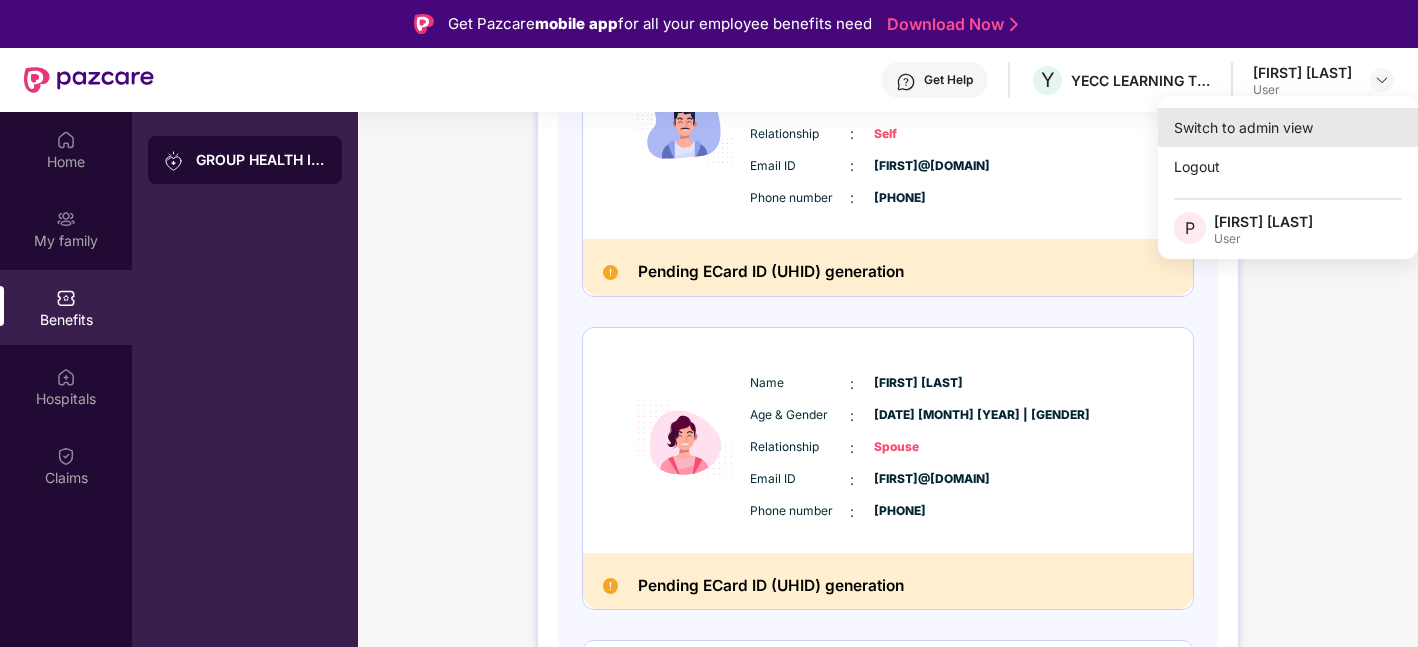 click on "Switch to admin view" at bounding box center (1288, 127) 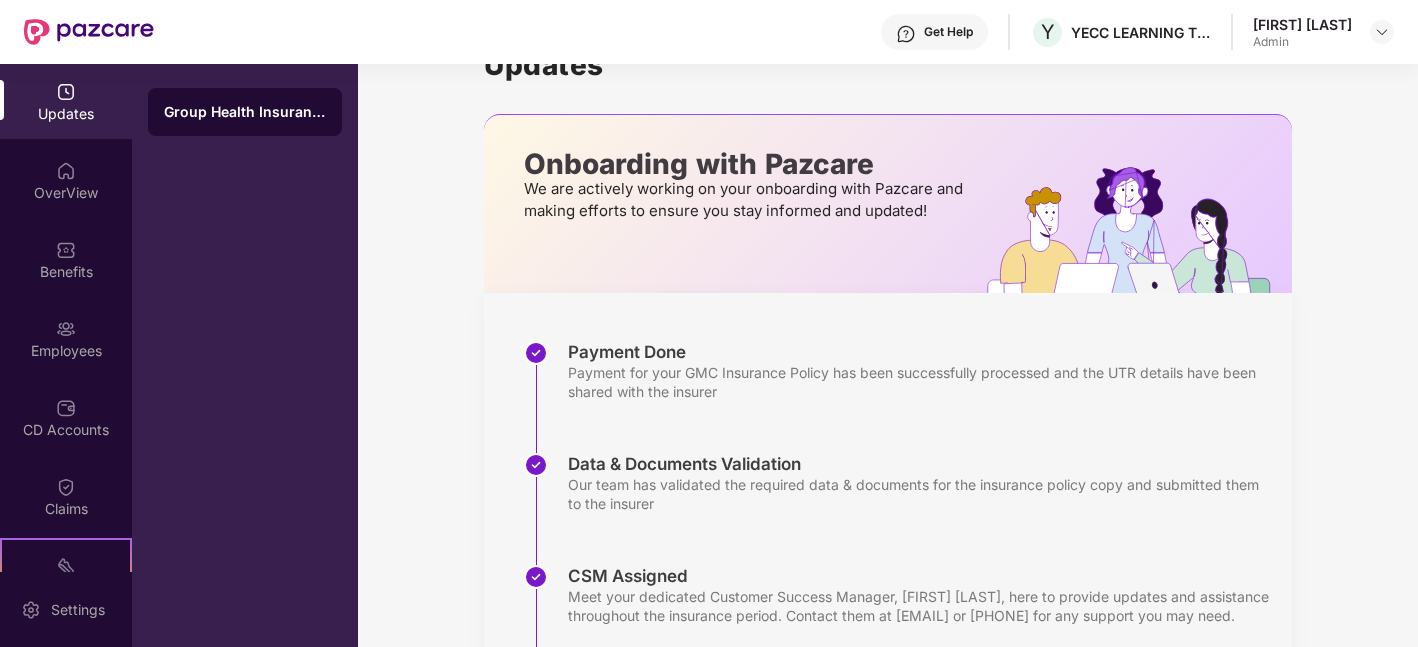 scroll, scrollTop: 0, scrollLeft: 0, axis: both 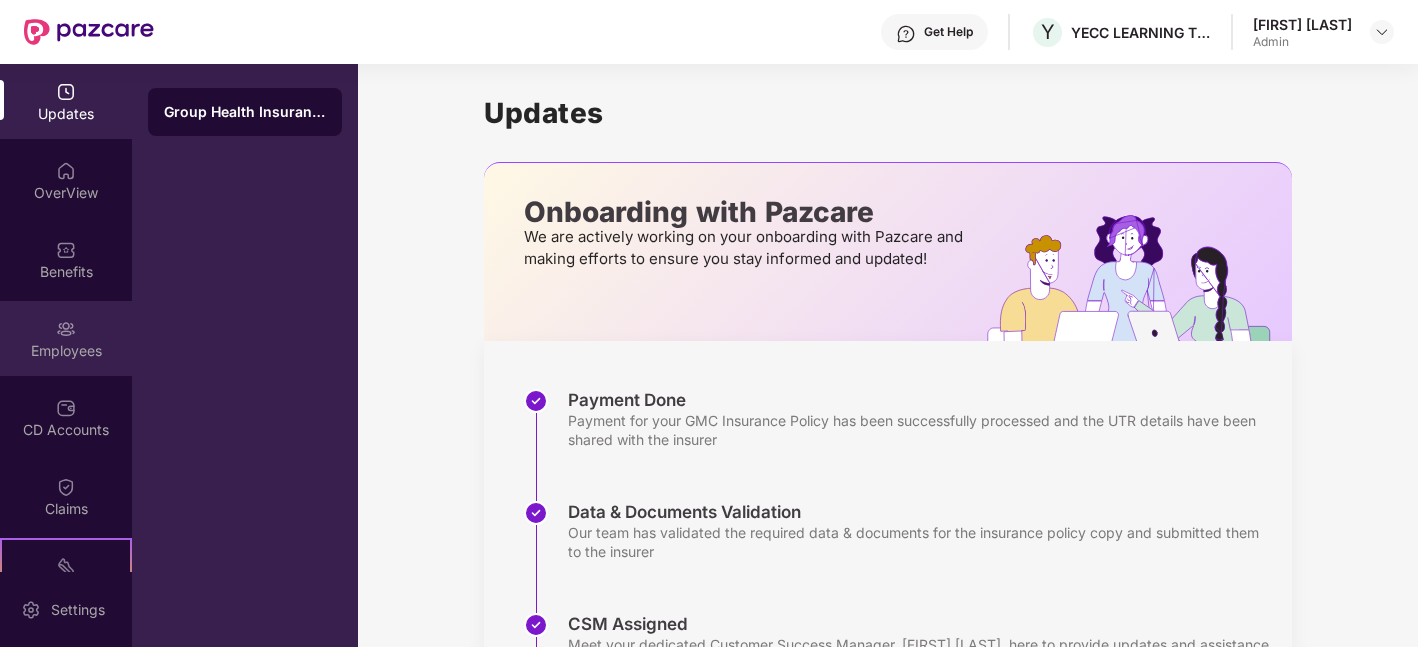 click on "Employees" at bounding box center (66, 351) 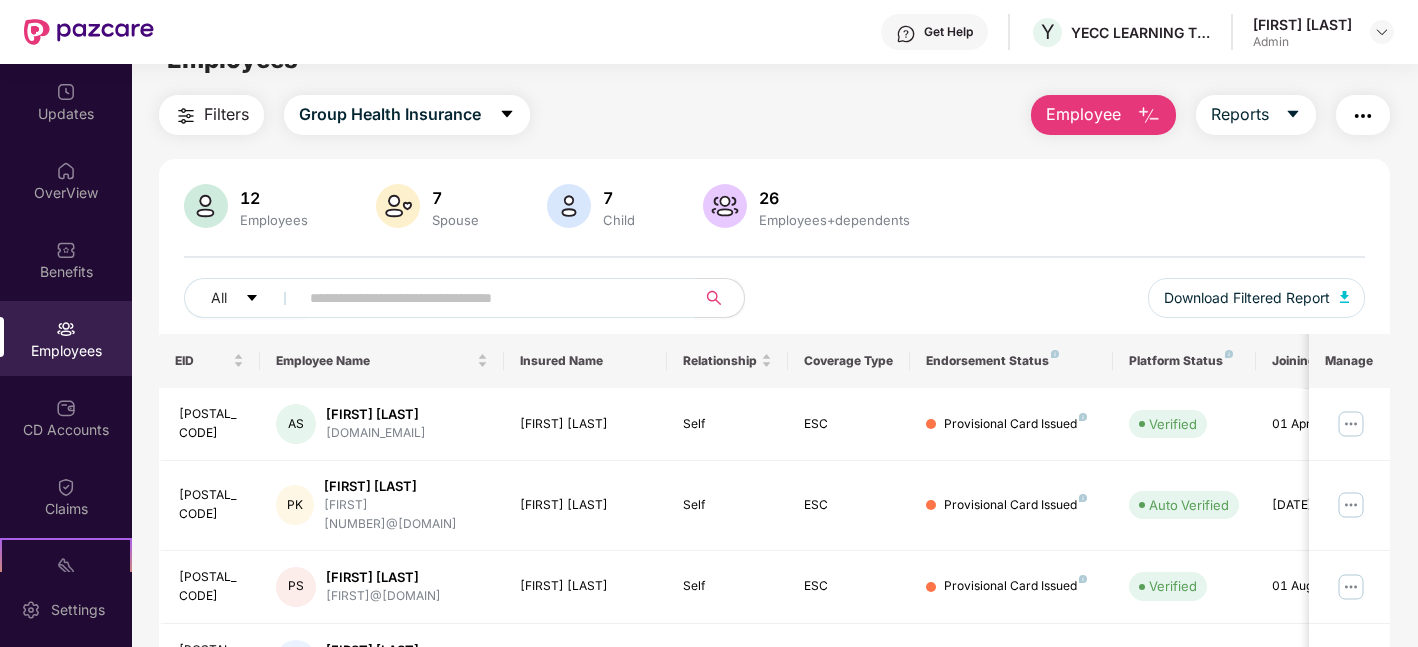 scroll, scrollTop: 50, scrollLeft: 0, axis: vertical 